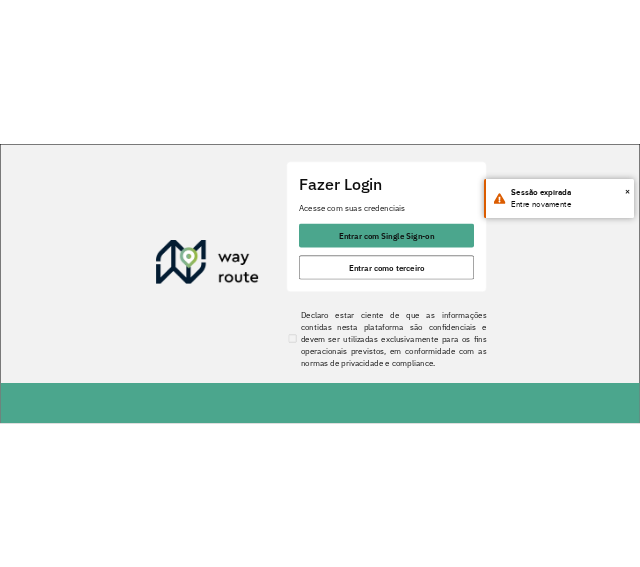 scroll, scrollTop: 0, scrollLeft: 0, axis: both 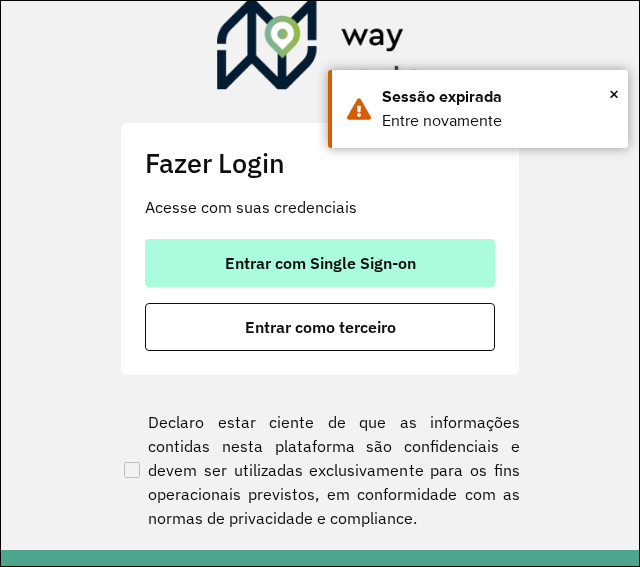 click on "Entrar com Single Sign-on" at bounding box center [320, 263] 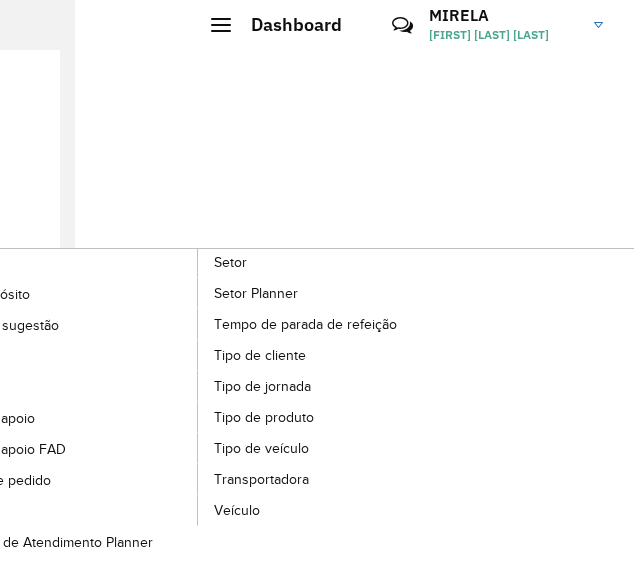 scroll, scrollTop: 0, scrollLeft: 560, axis: horizontal 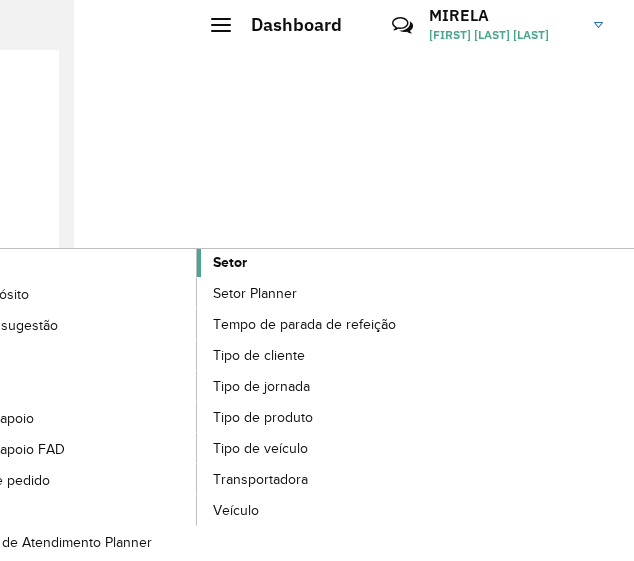 click on "Setor" 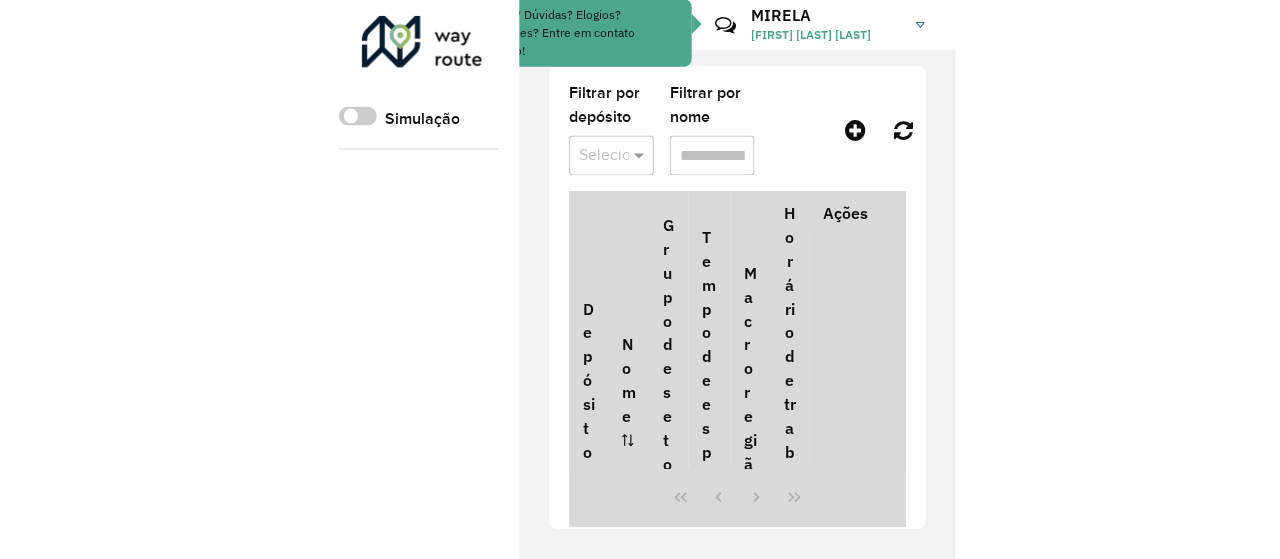 scroll, scrollTop: 0, scrollLeft: 0, axis: both 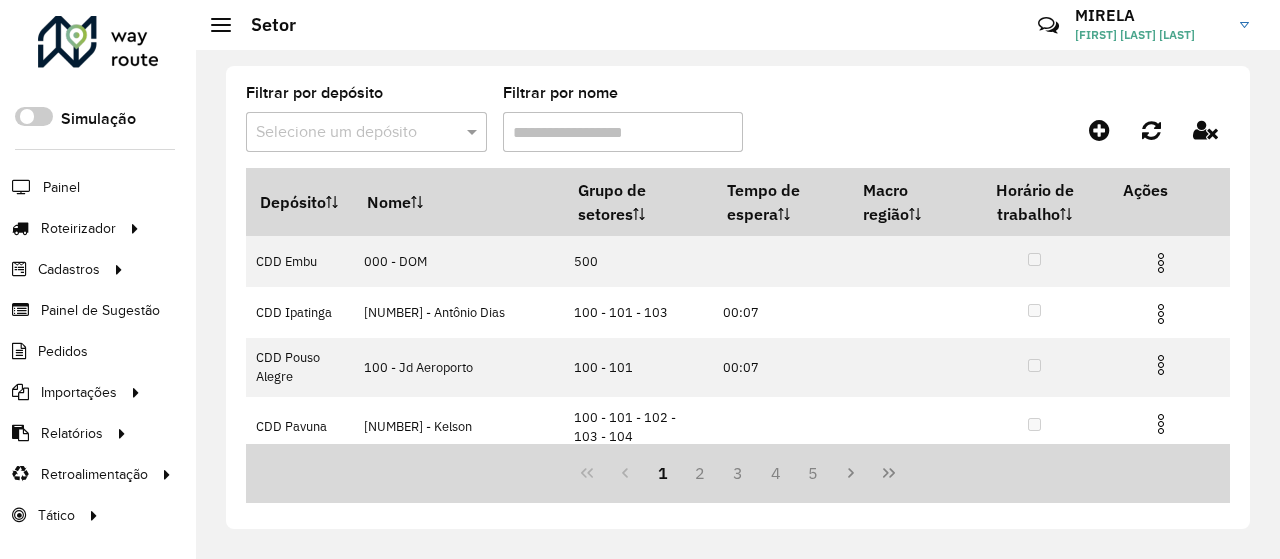 click at bounding box center (346, 133) 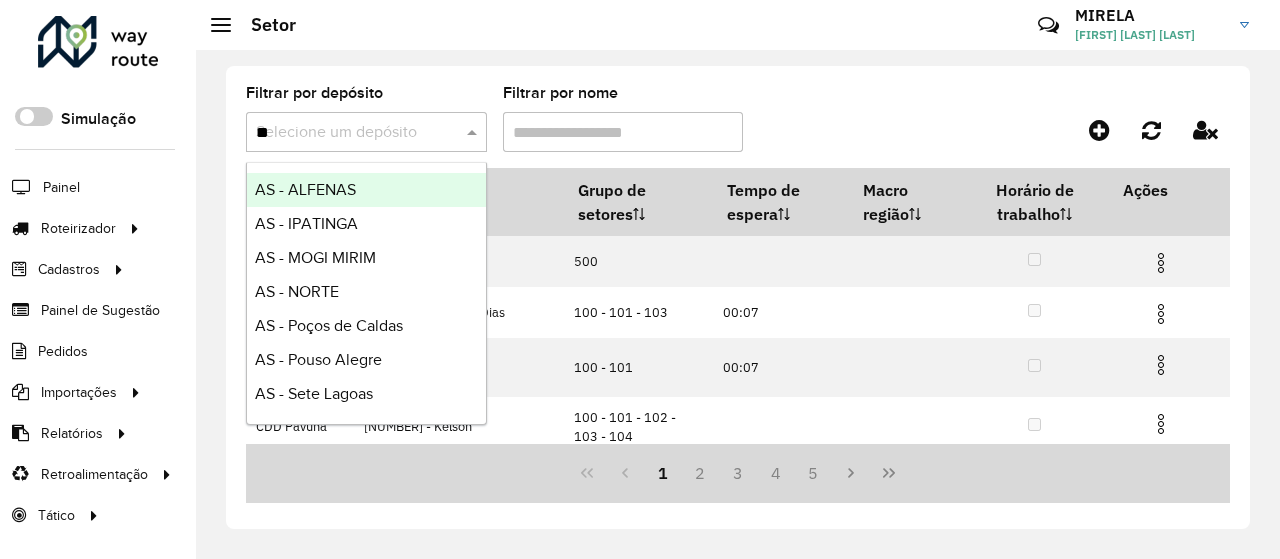 type on "***" 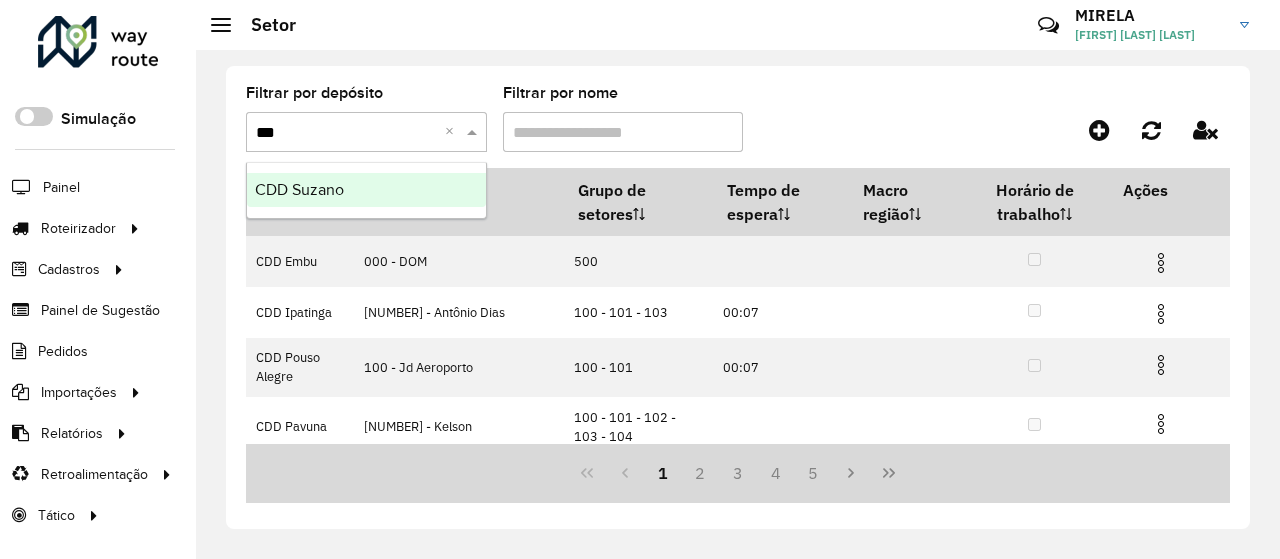 click on "CDD Suzano" at bounding box center [299, 189] 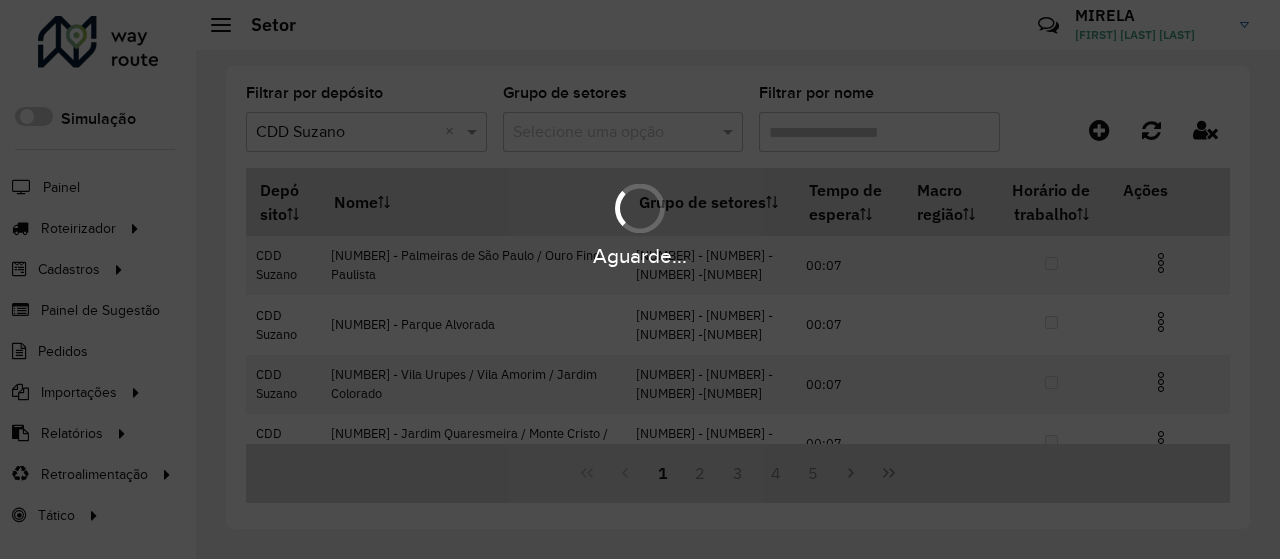 click on "Aguarde..." at bounding box center [640, 279] 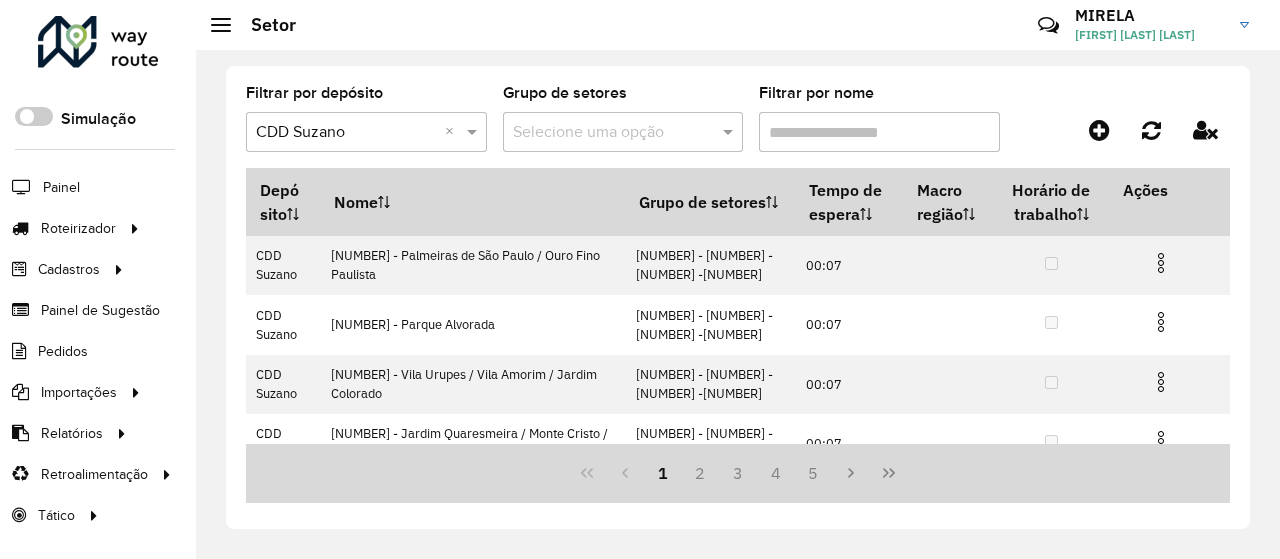 click on "Filtrar por nome" at bounding box center (879, 132) 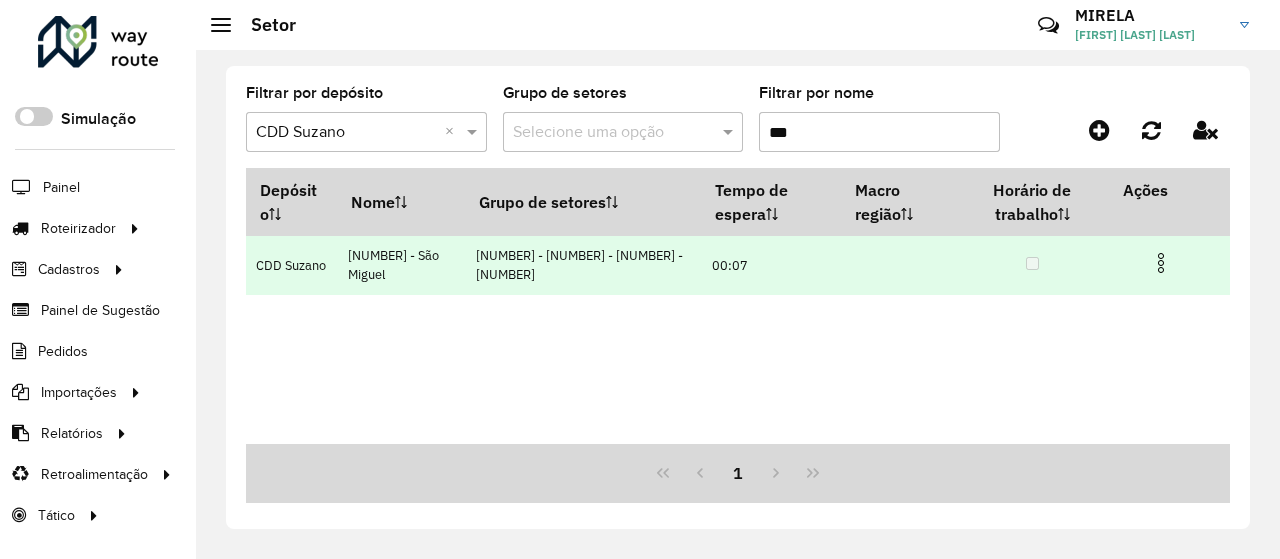 type on "***" 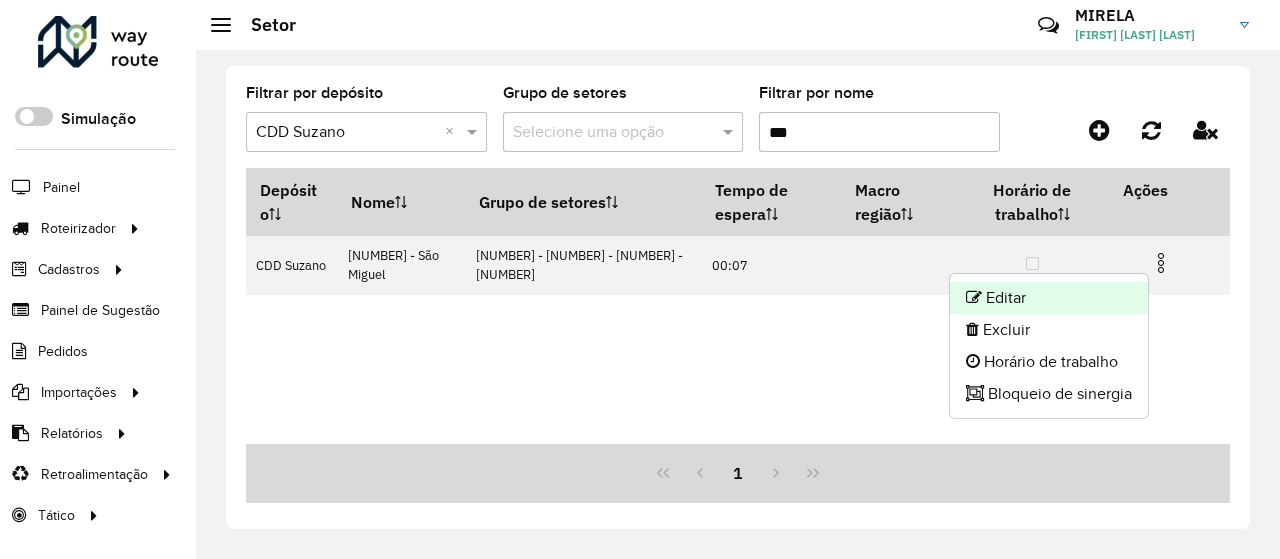 click on "Editar" 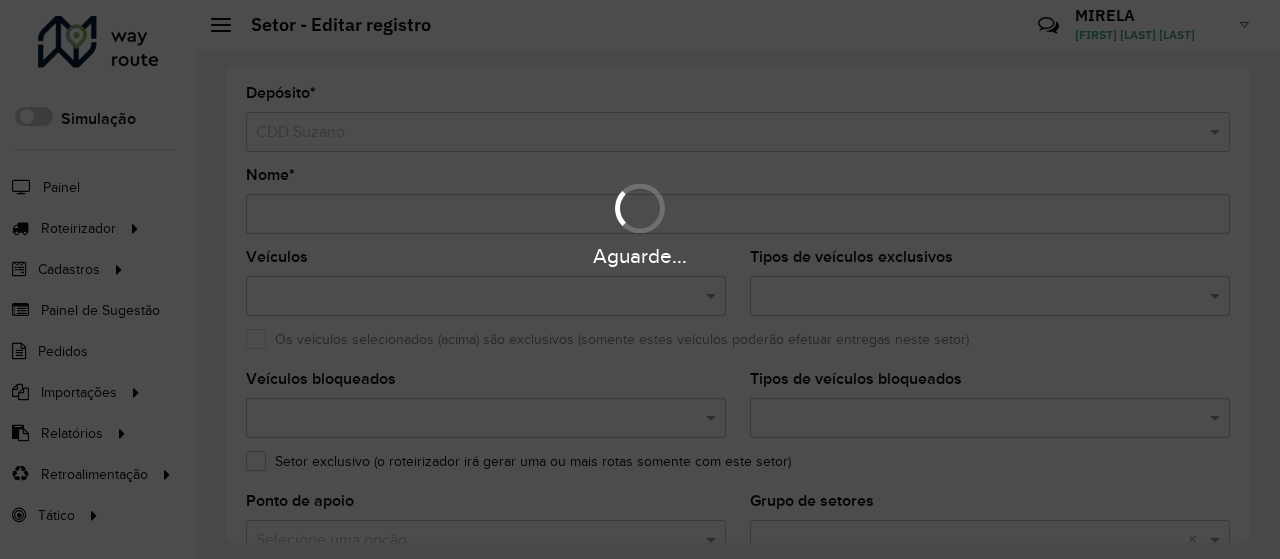 type on "**********" 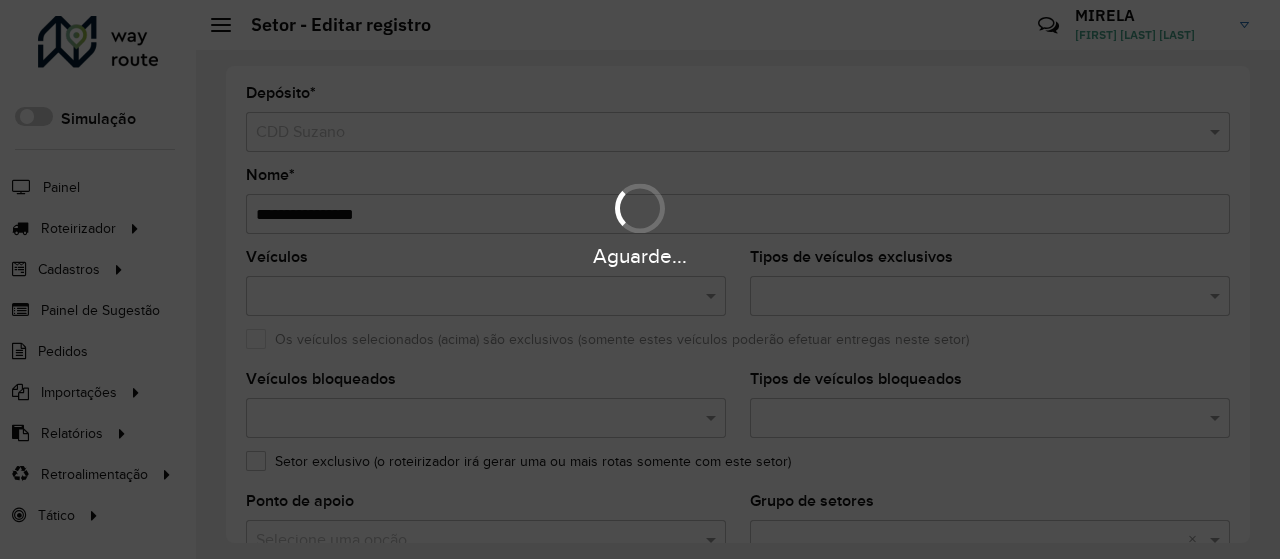 type on "*****" 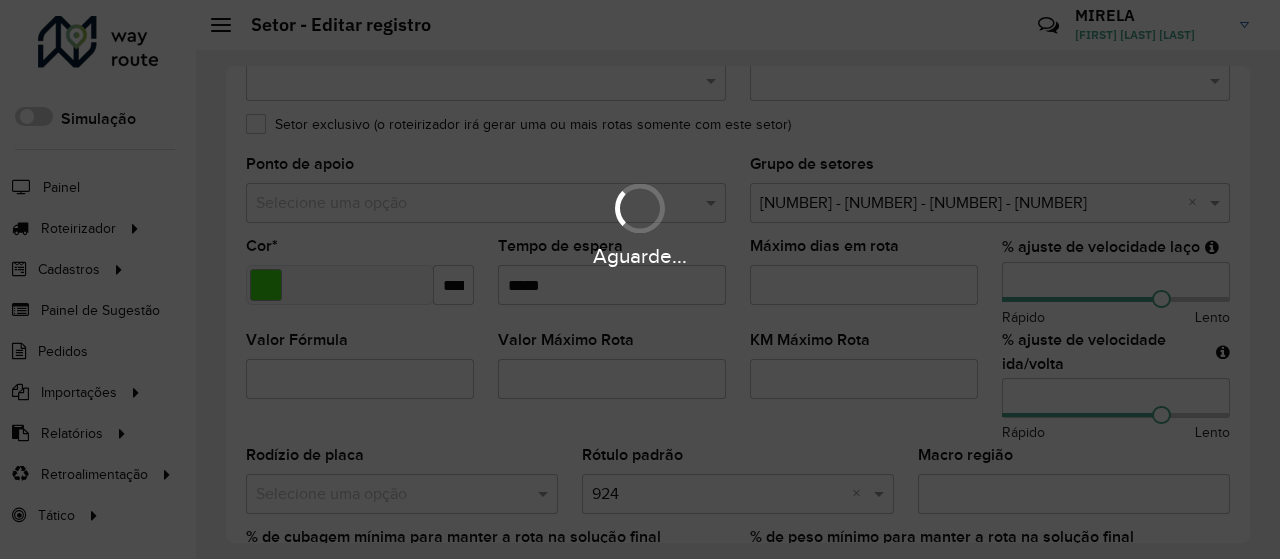 scroll, scrollTop: 342, scrollLeft: 0, axis: vertical 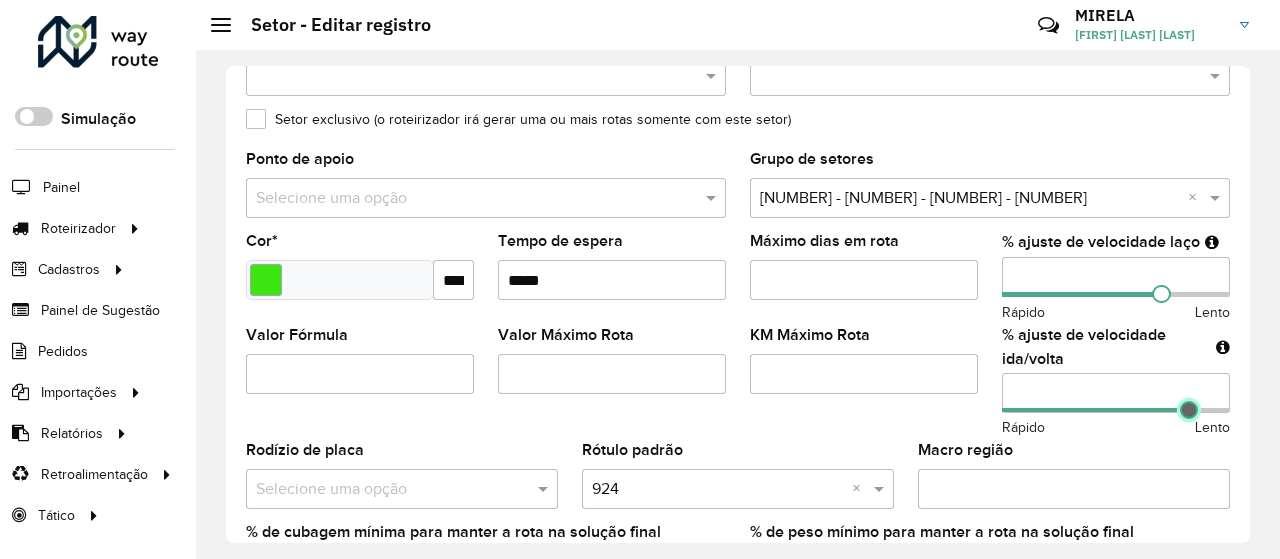 type on "***" 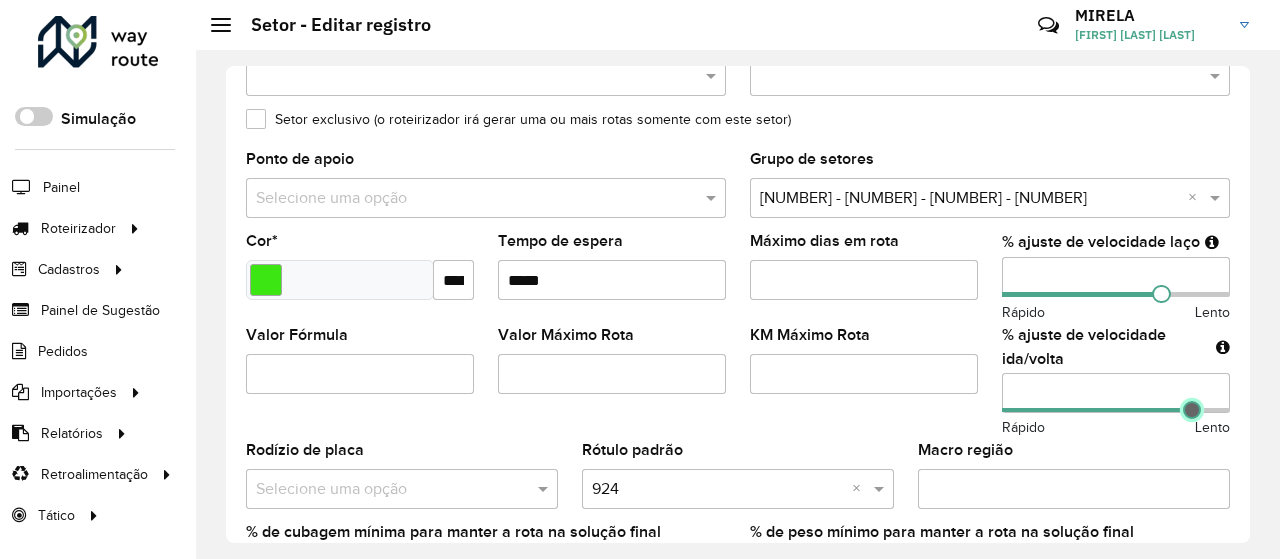 drag, startPoint x: 1155, startPoint y: 411, endPoint x: 1187, endPoint y: 415, distance: 32.24903 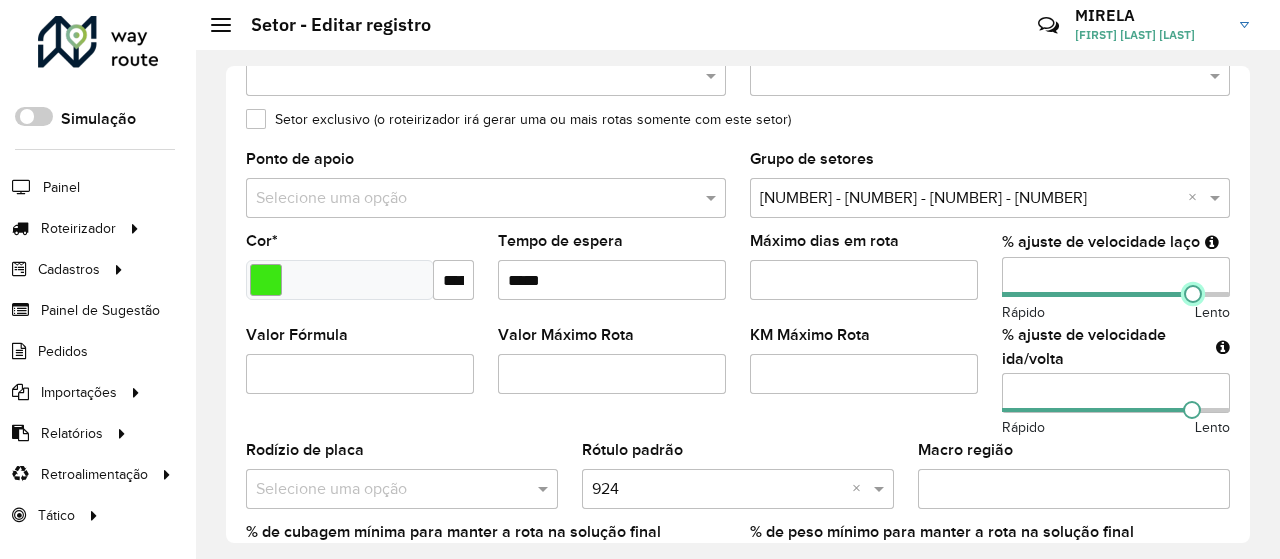 drag, startPoint x: 1156, startPoint y: 294, endPoint x: 1188, endPoint y: 302, distance: 32.984844 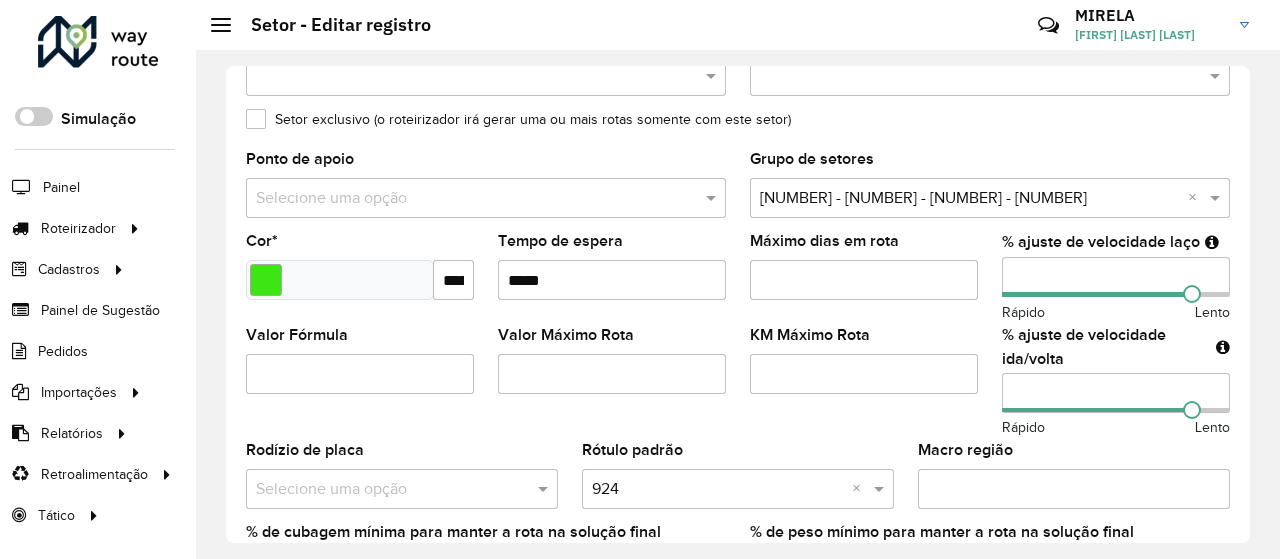 click on "Grupo de setores Selecione uma opção × [NUMBER] - [NUMBER] - [NUMBER] - [NUMBER] ×" 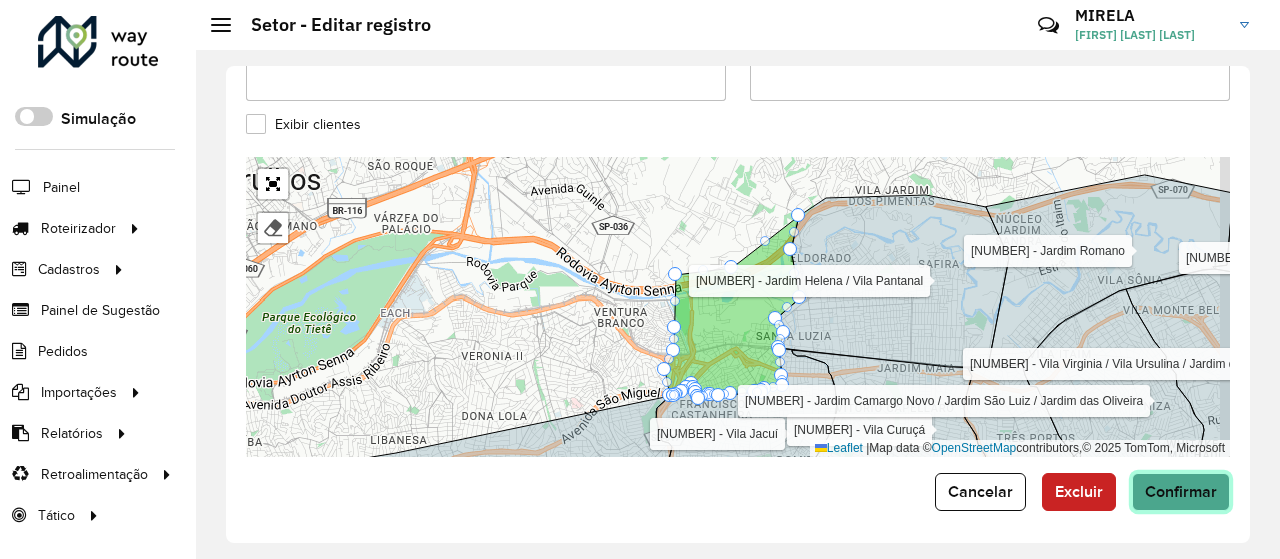 click on "Confirmar" 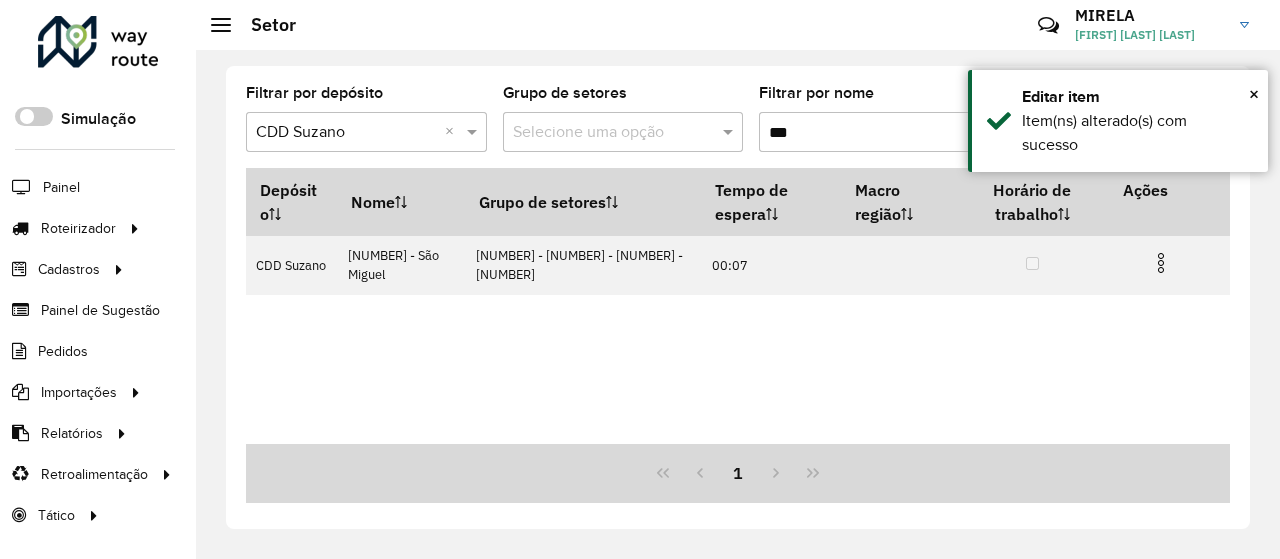 click on "***" at bounding box center (879, 132) 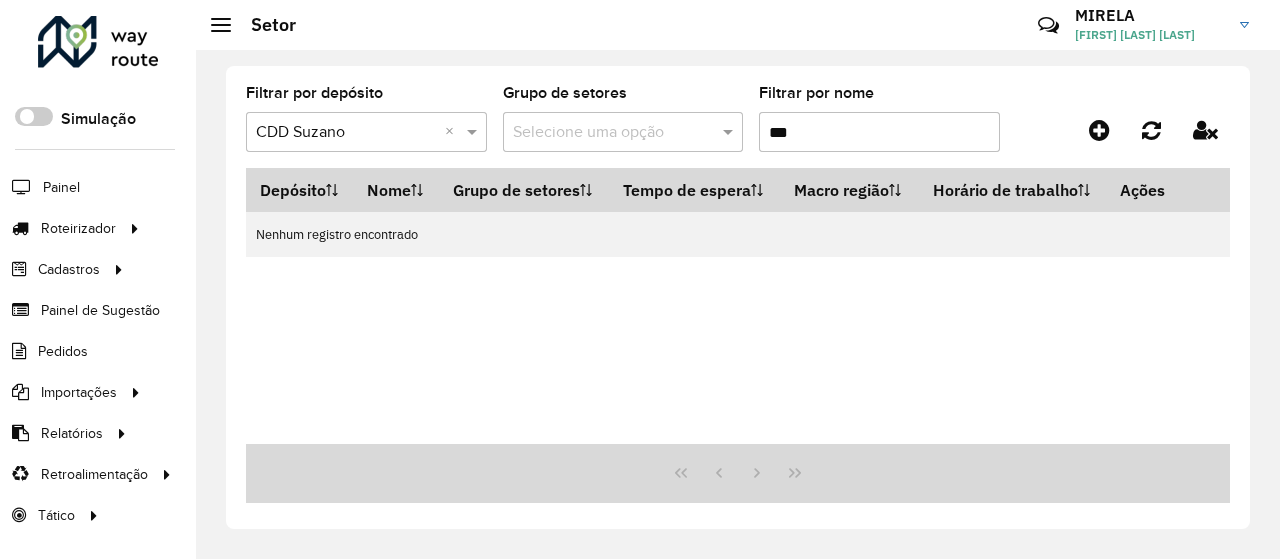 click on "***" at bounding box center [879, 132] 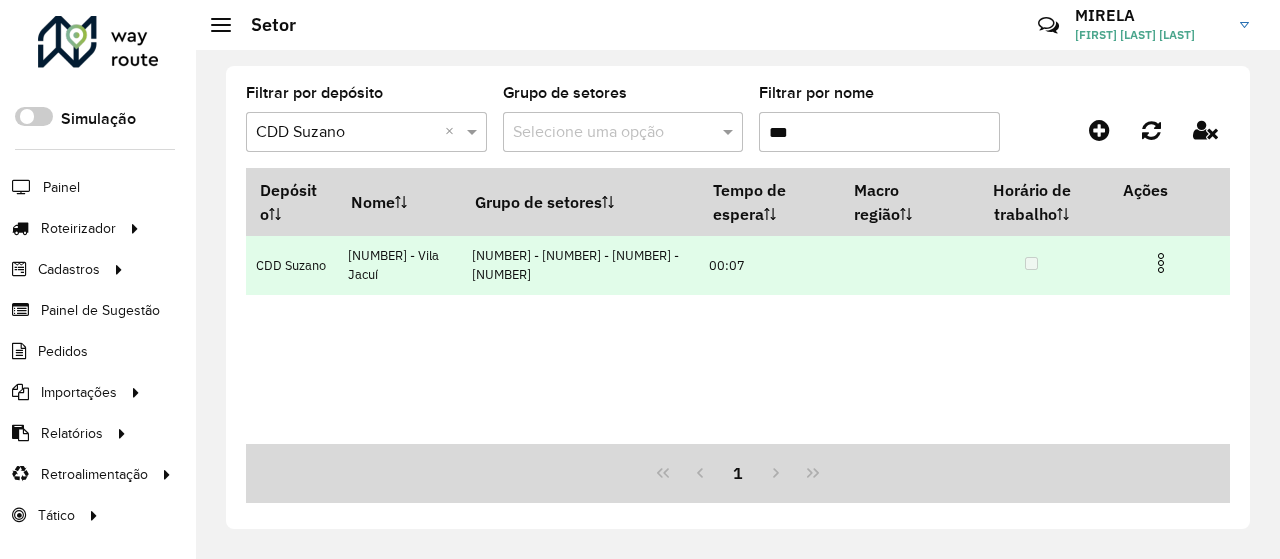 type on "***" 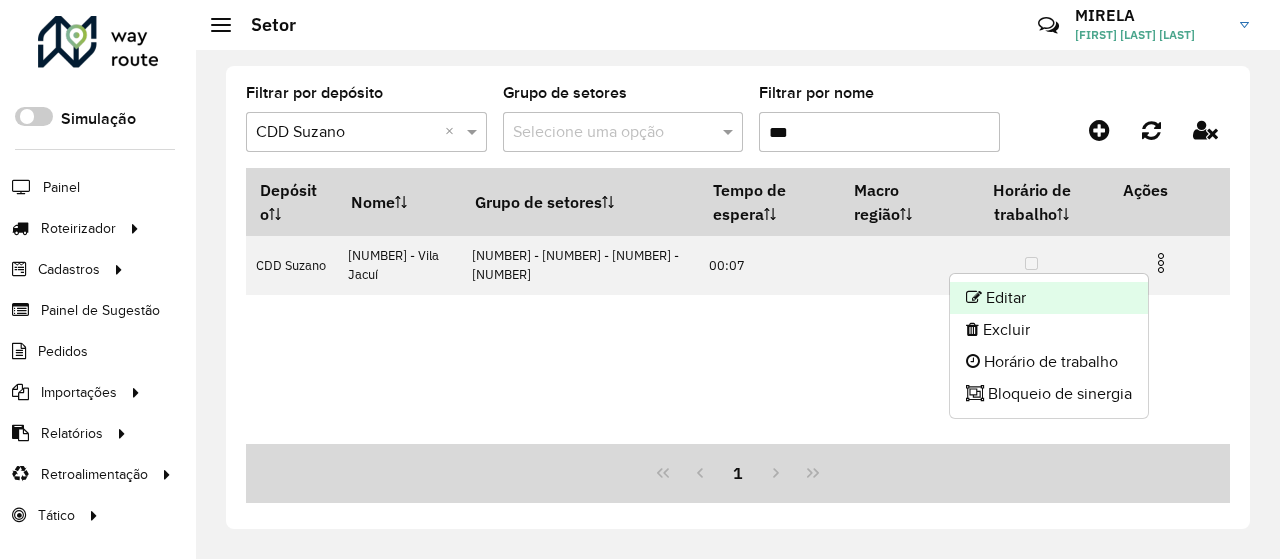 click on "Editar" 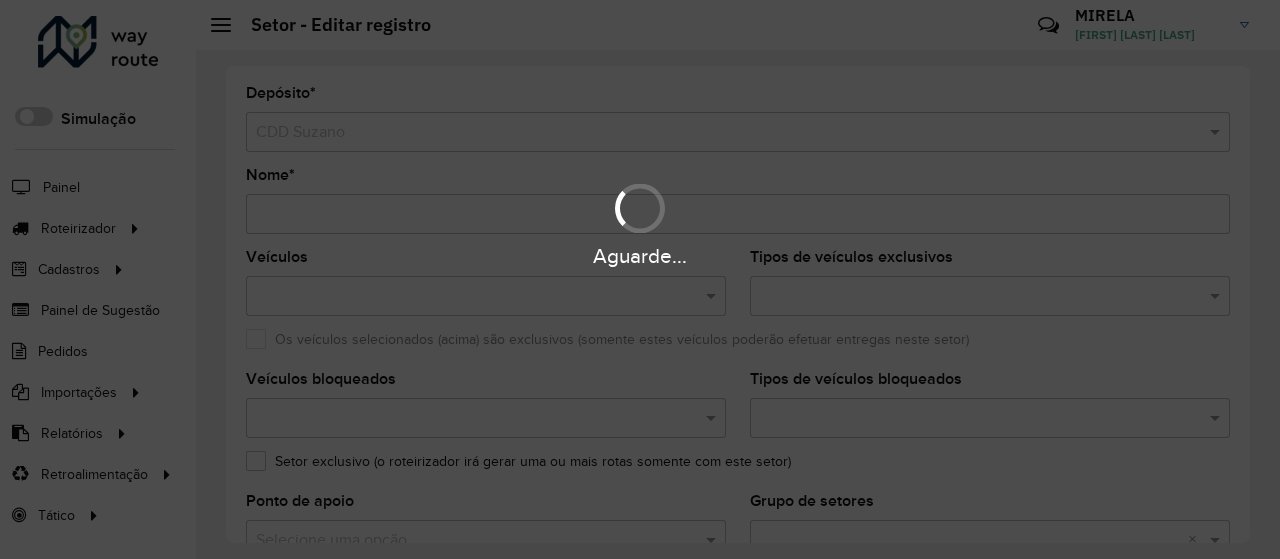 type on "**********" 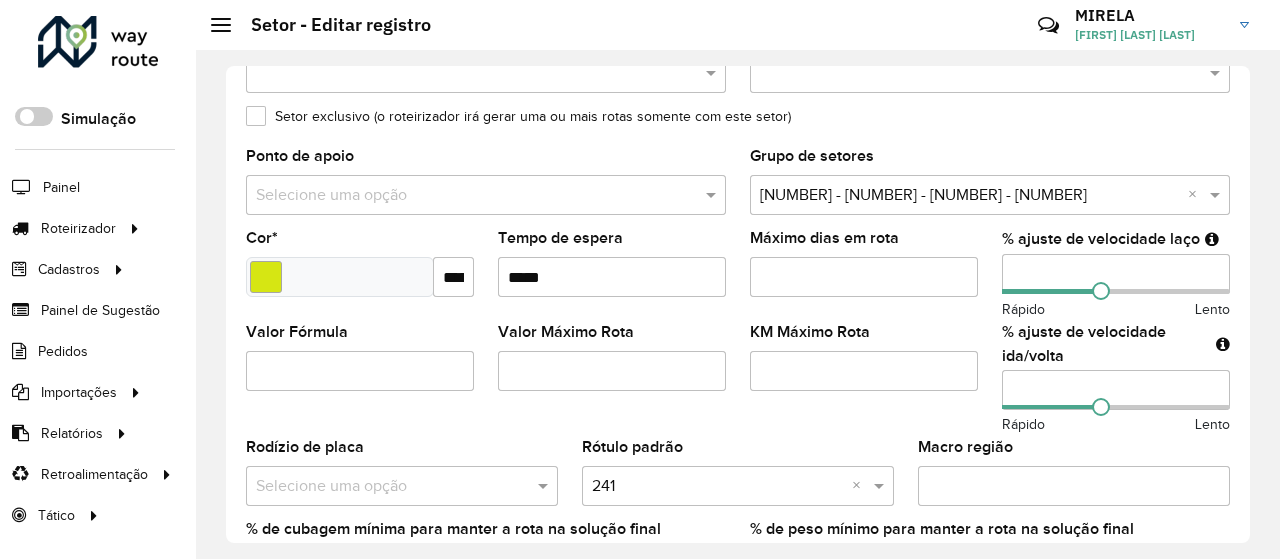 scroll, scrollTop: 405, scrollLeft: 0, axis: vertical 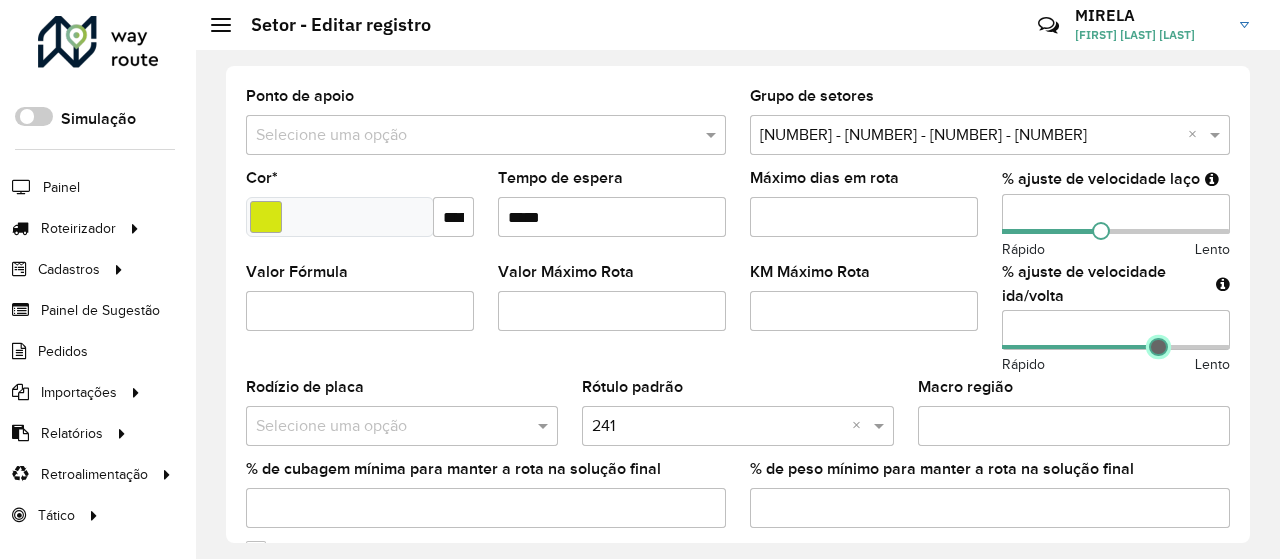 type on "***" 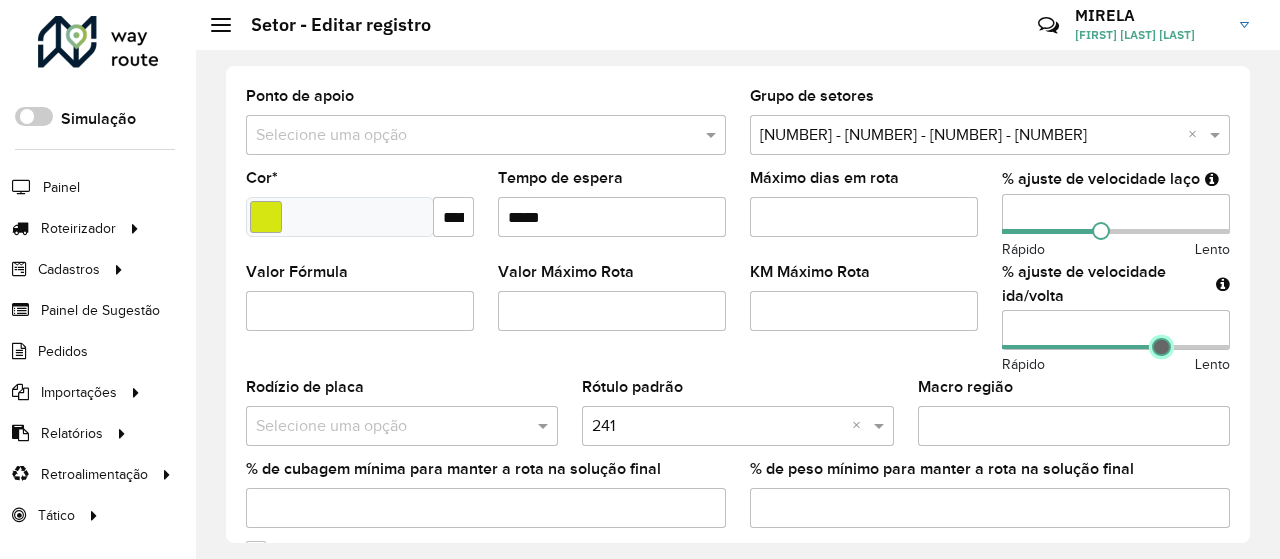 drag, startPoint x: 1097, startPoint y: 350, endPoint x: 1157, endPoint y: 353, distance: 60.074955 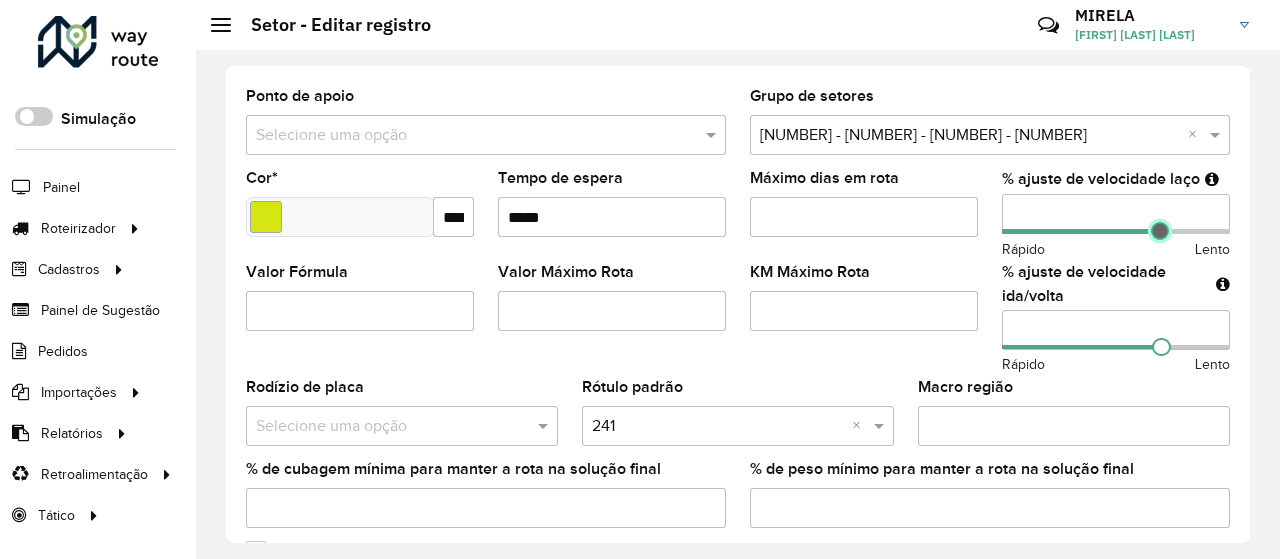 type on "***" 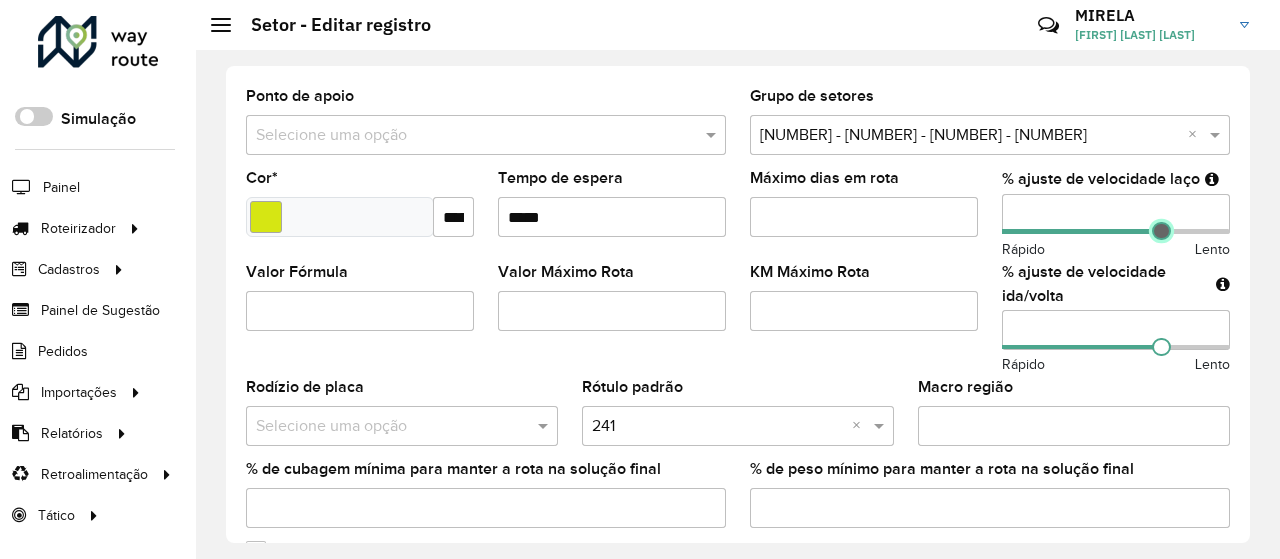 drag, startPoint x: 1090, startPoint y: 233, endPoint x: 1157, endPoint y: 238, distance: 67.18631 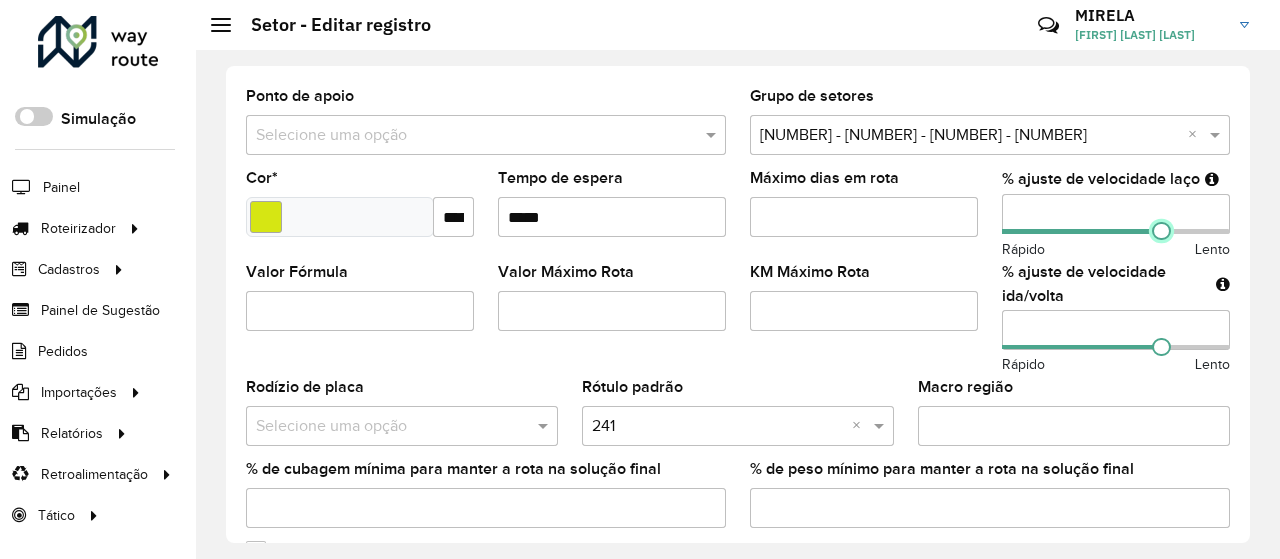 scroll, scrollTop: 832, scrollLeft: 0, axis: vertical 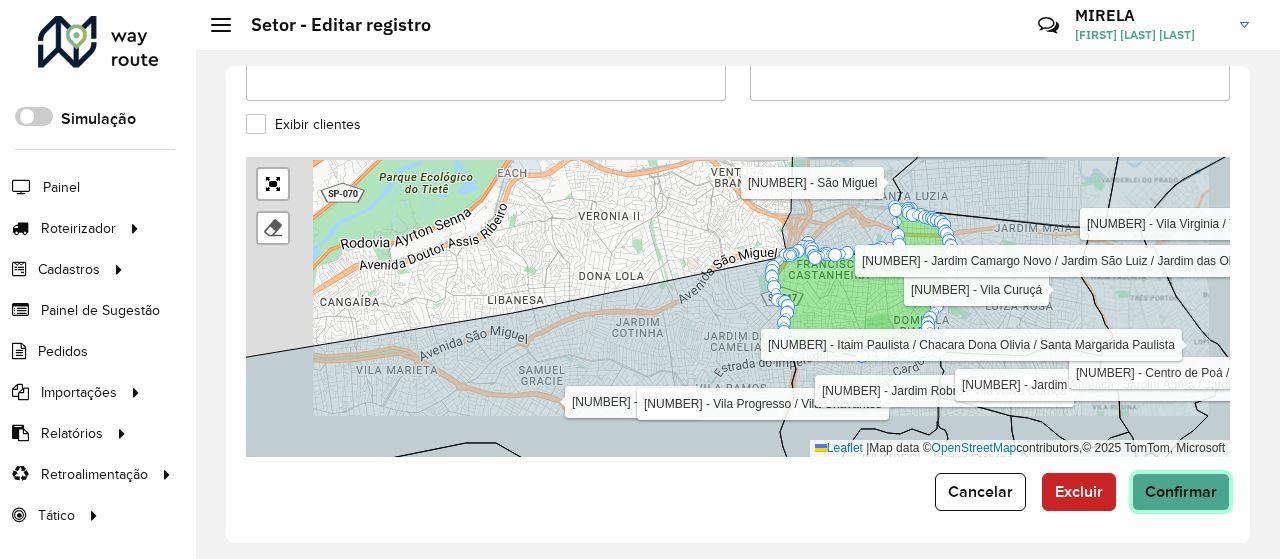 click on "Confirmar" 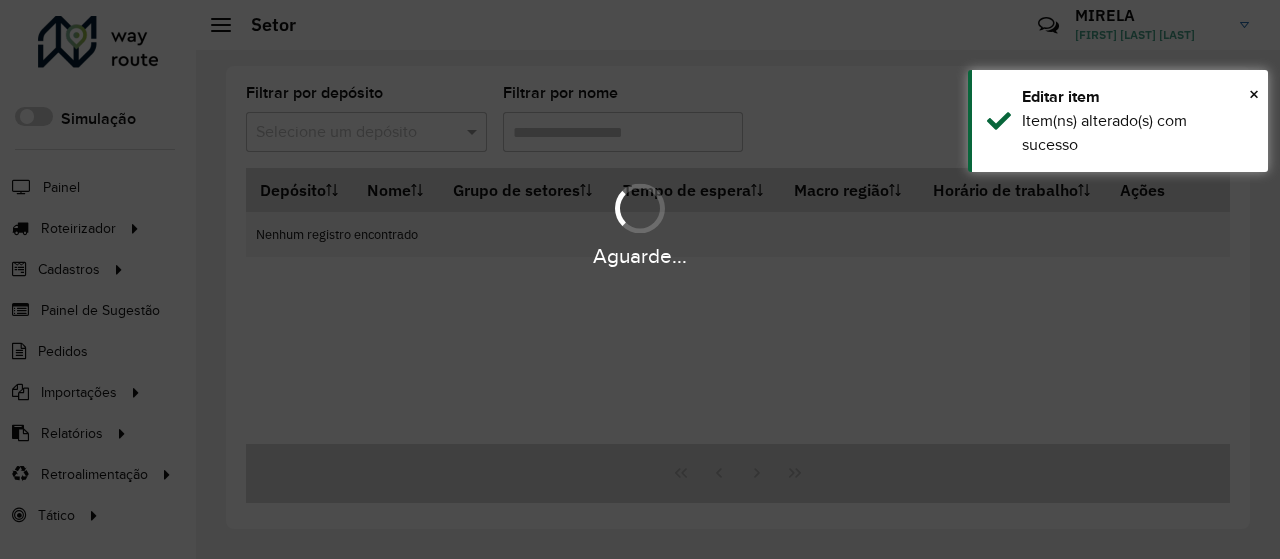 type on "***" 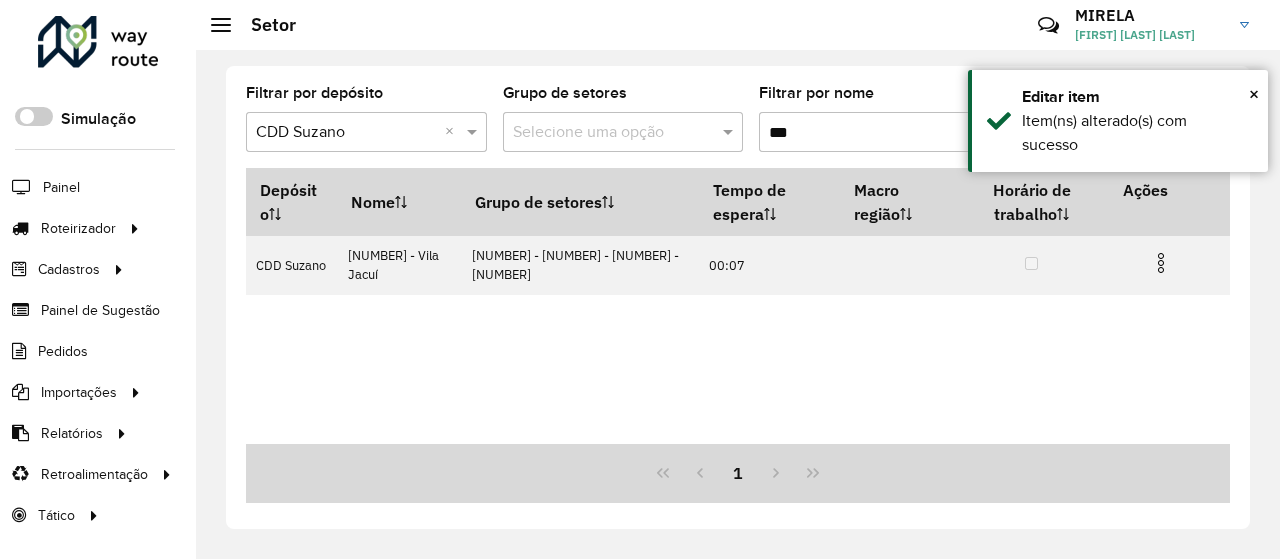 click on "***" at bounding box center [879, 132] 